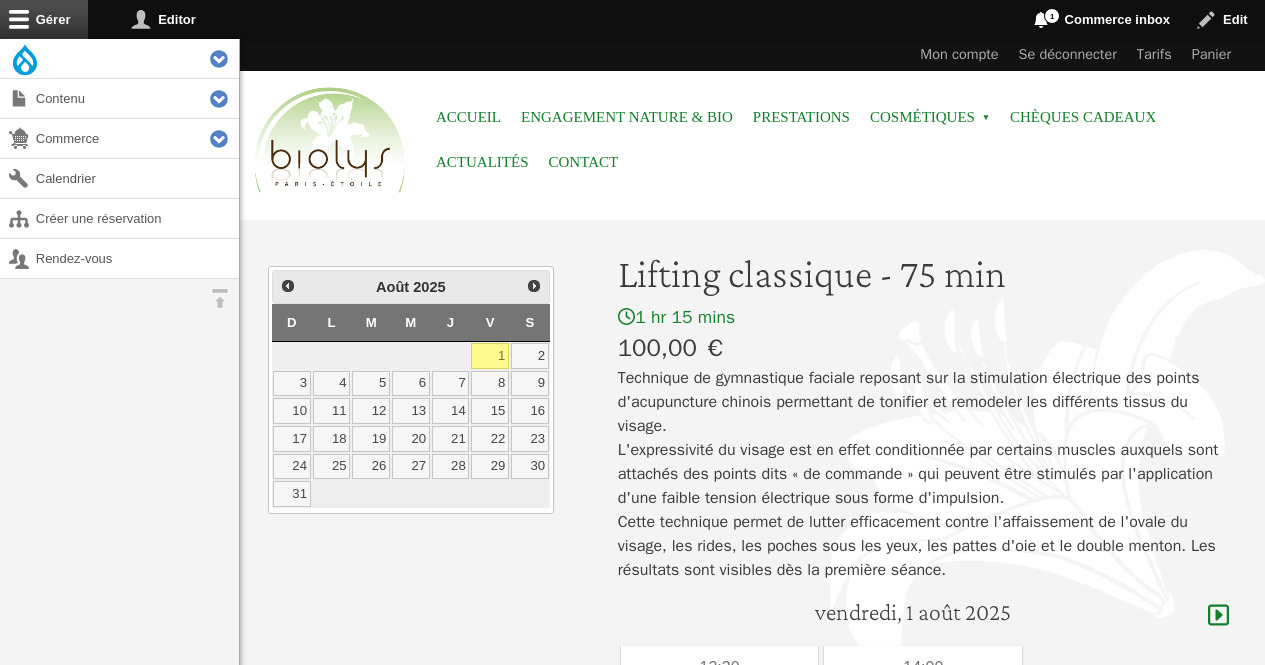 scroll, scrollTop: 0, scrollLeft: 0, axis: both 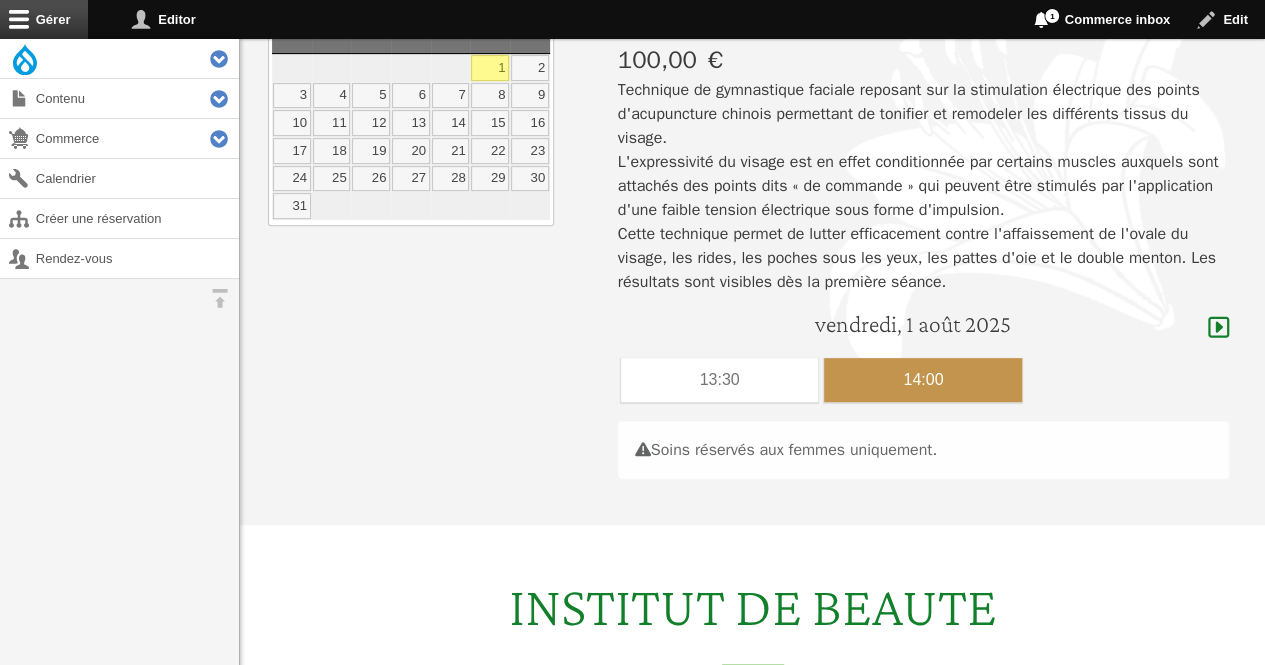 click on "14:00" at bounding box center (923, 380) 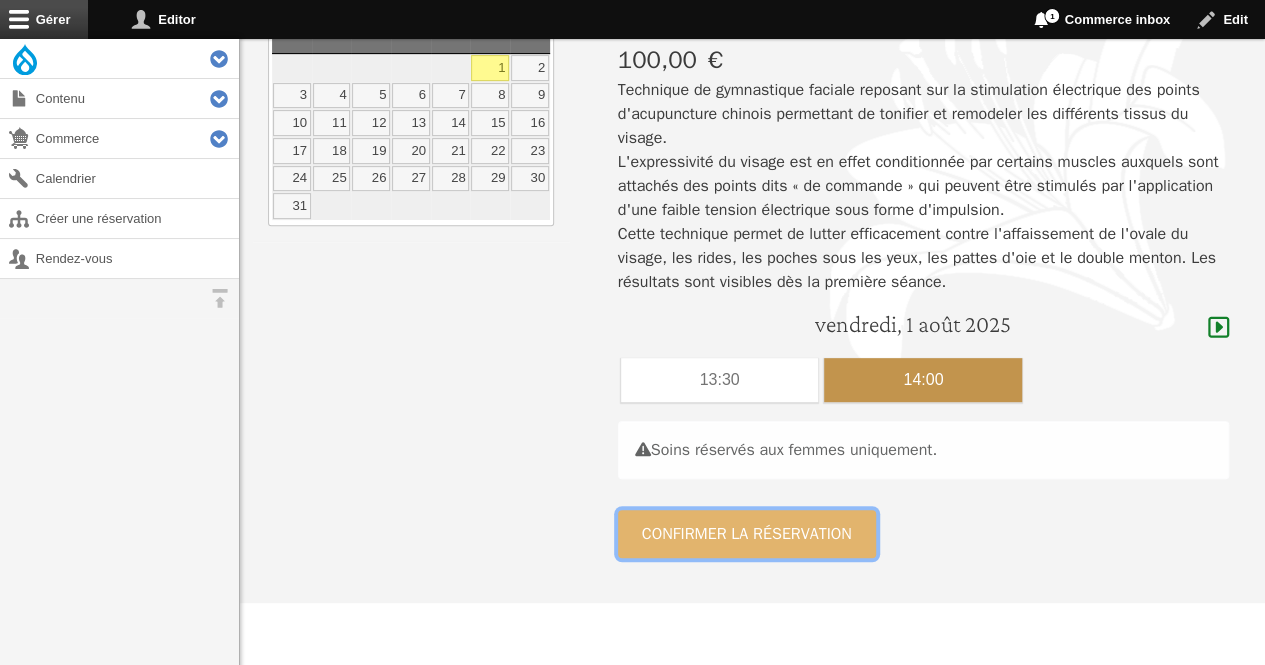 click on "Confirmer la réservation" at bounding box center [747, 534] 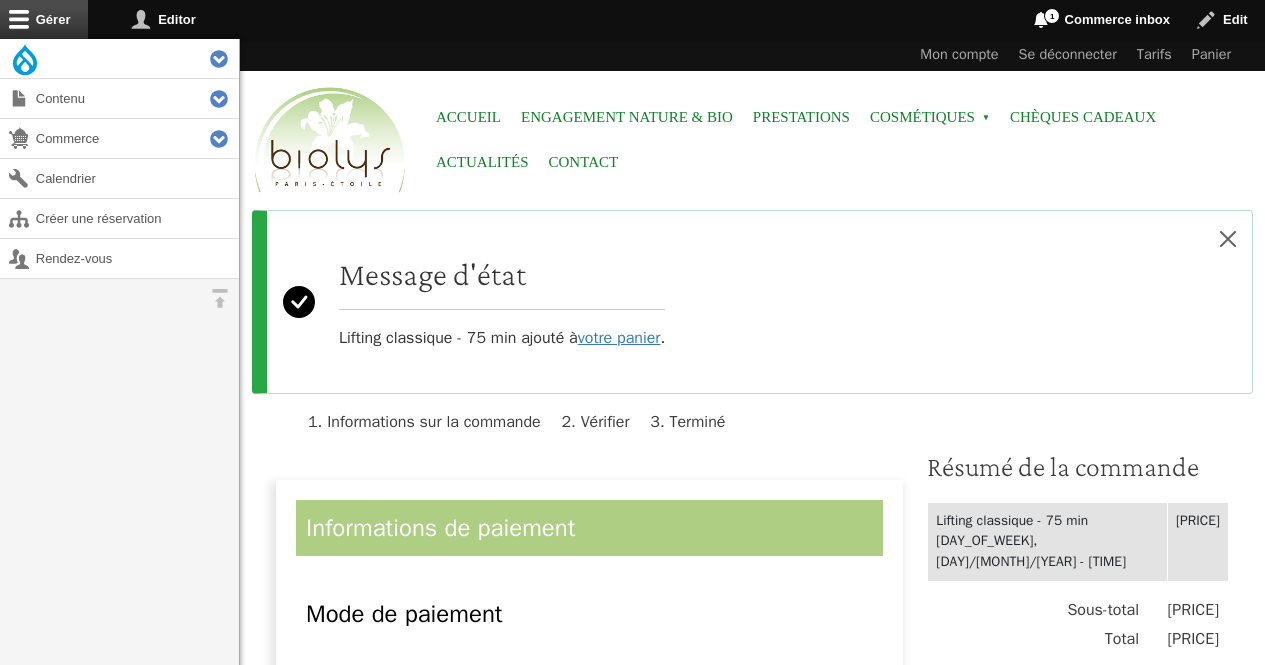 scroll, scrollTop: 0, scrollLeft: 0, axis: both 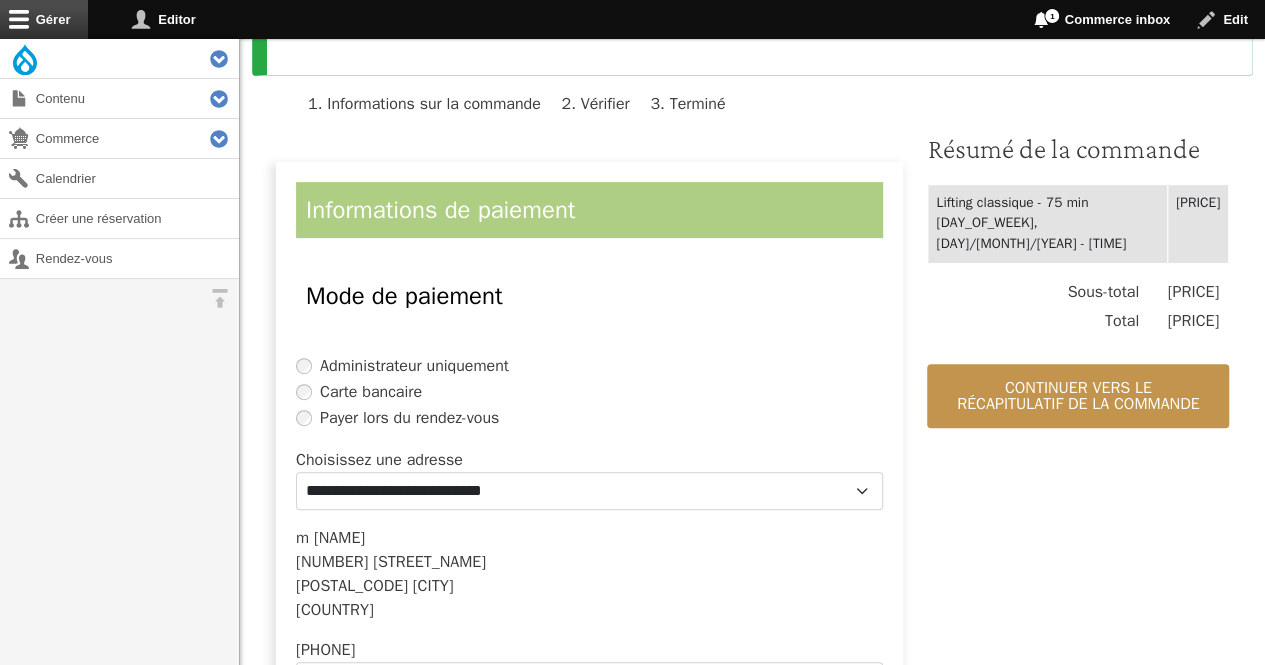 drag, startPoint x: 1268, startPoint y: 56, endPoint x: 1273, endPoint y: 157, distance: 101.12369 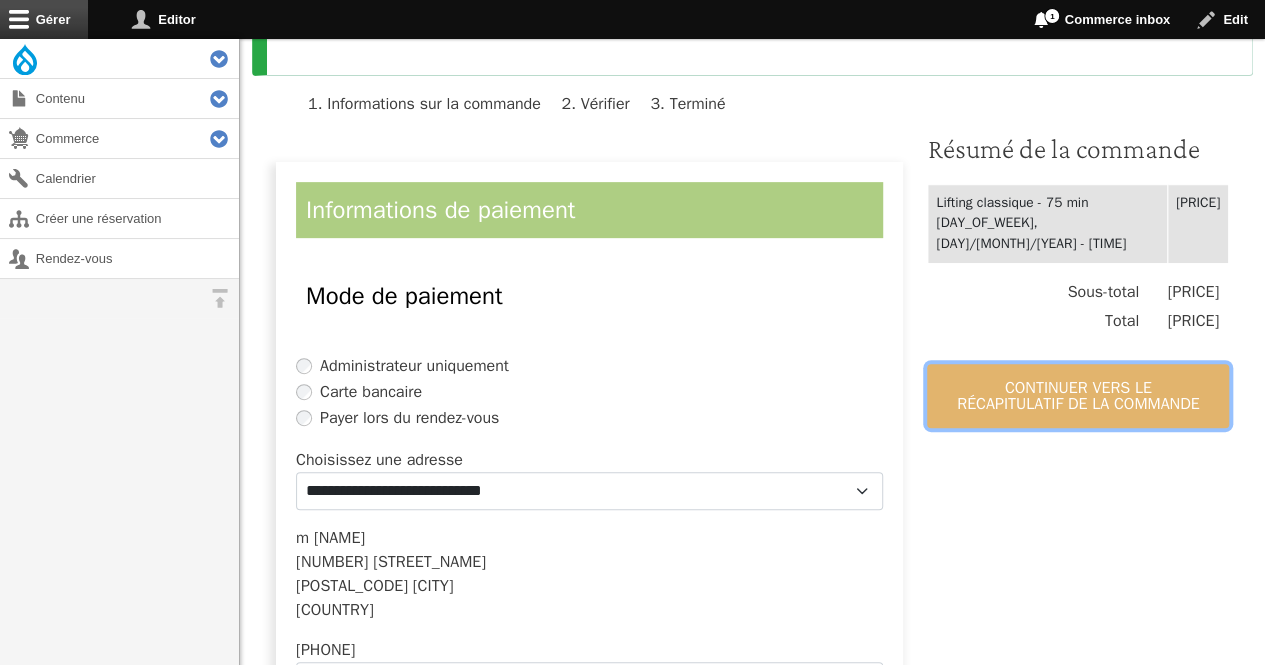 click on "Continuer vers le récapitulatif de la commande" at bounding box center [1078, 396] 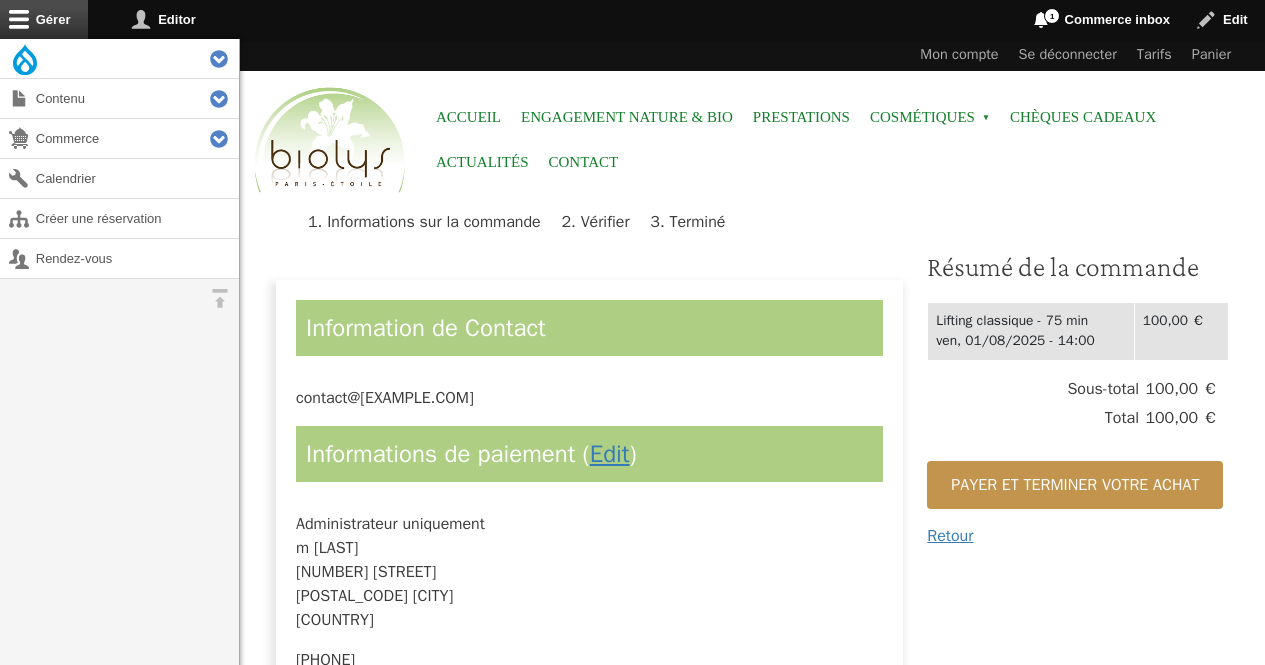 scroll, scrollTop: 0, scrollLeft: 0, axis: both 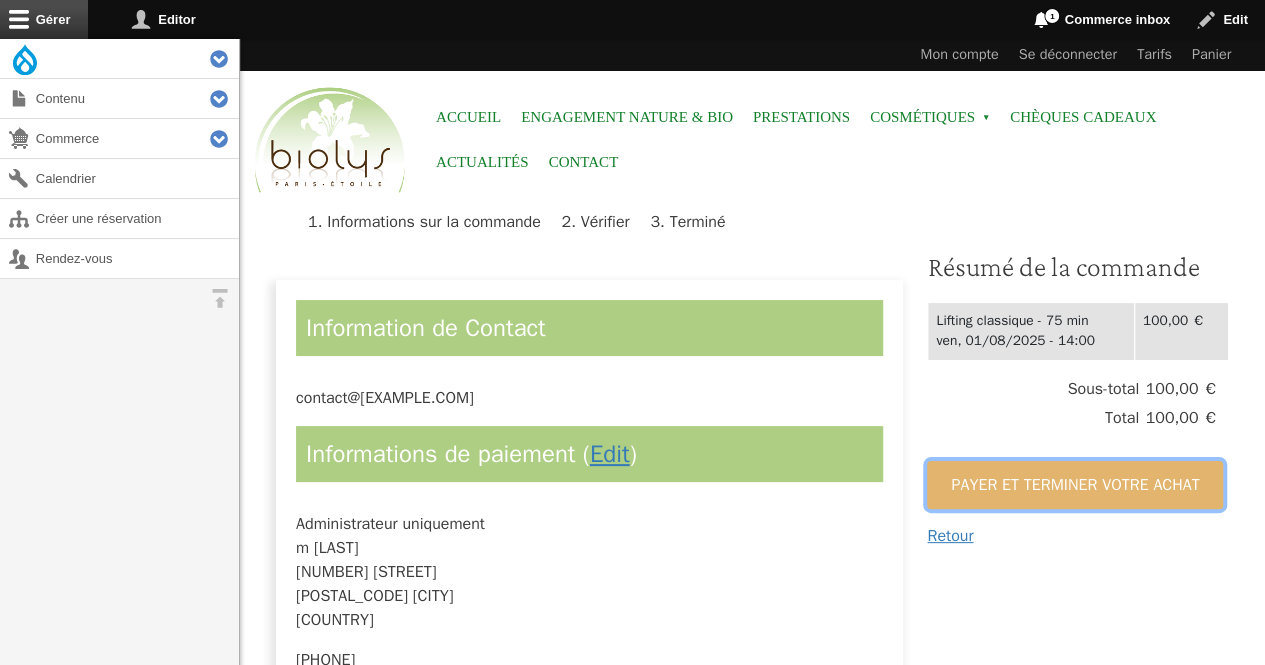 click on "Payer et terminer votre achat" at bounding box center (1075, 485) 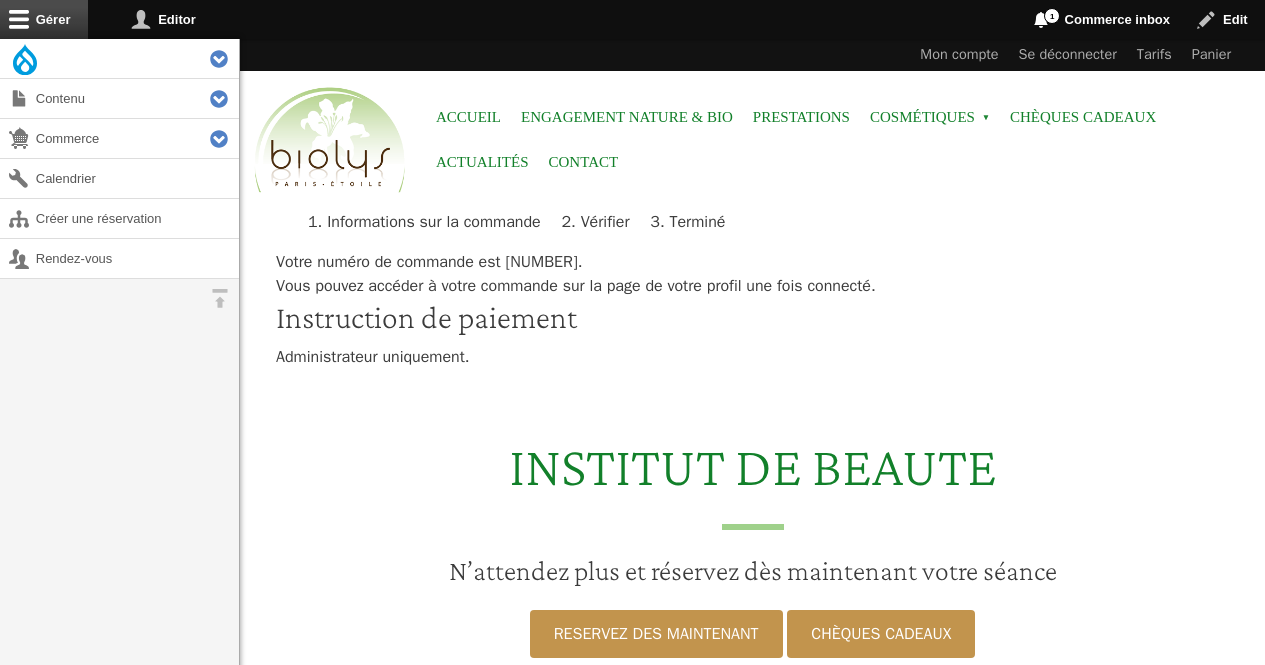 scroll, scrollTop: 0, scrollLeft: 0, axis: both 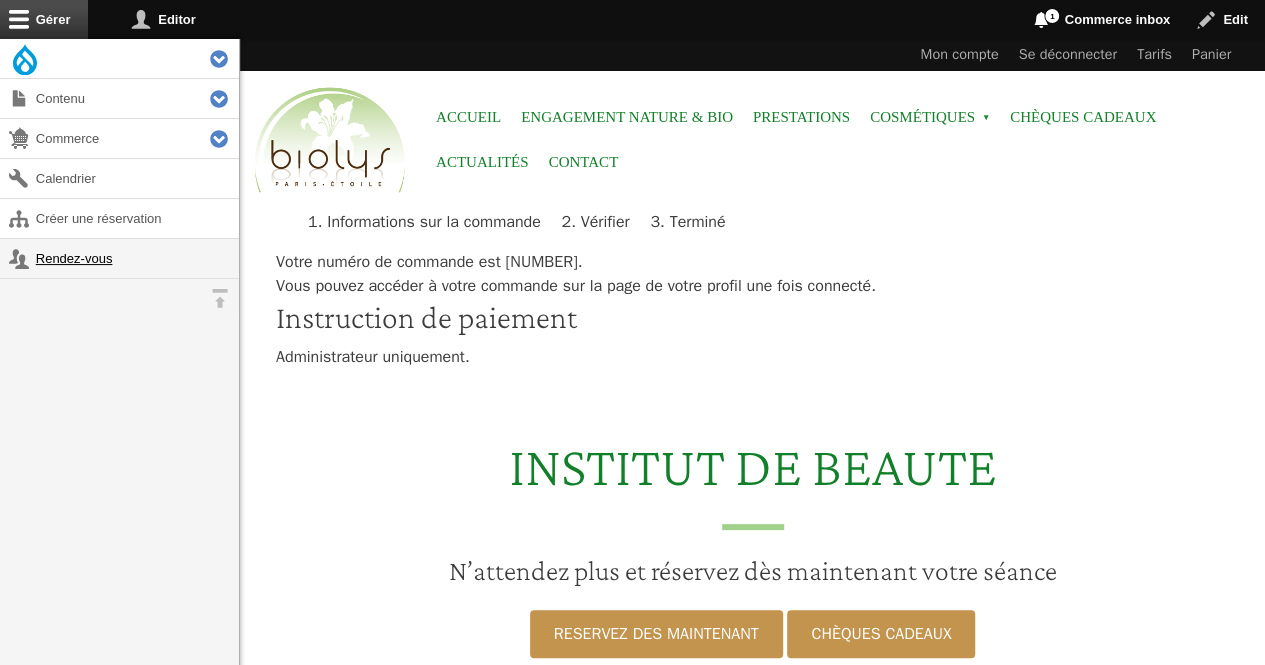 click on "Rendez-vous" at bounding box center [119, 258] 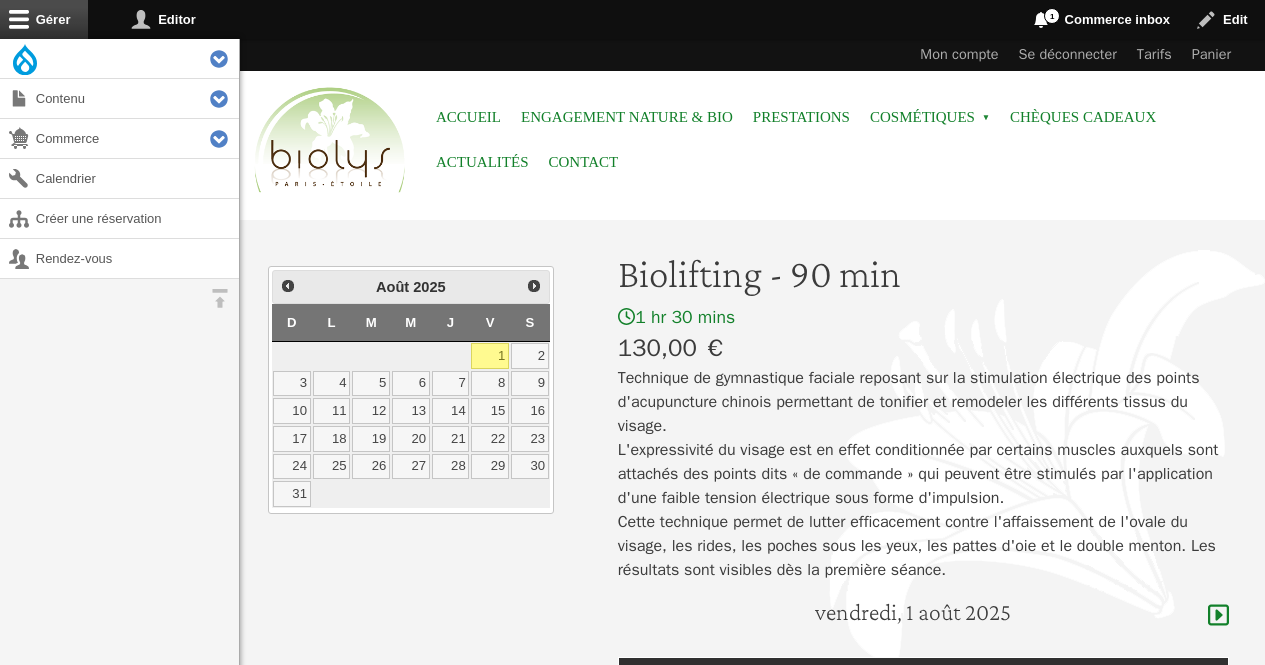 scroll, scrollTop: 0, scrollLeft: 0, axis: both 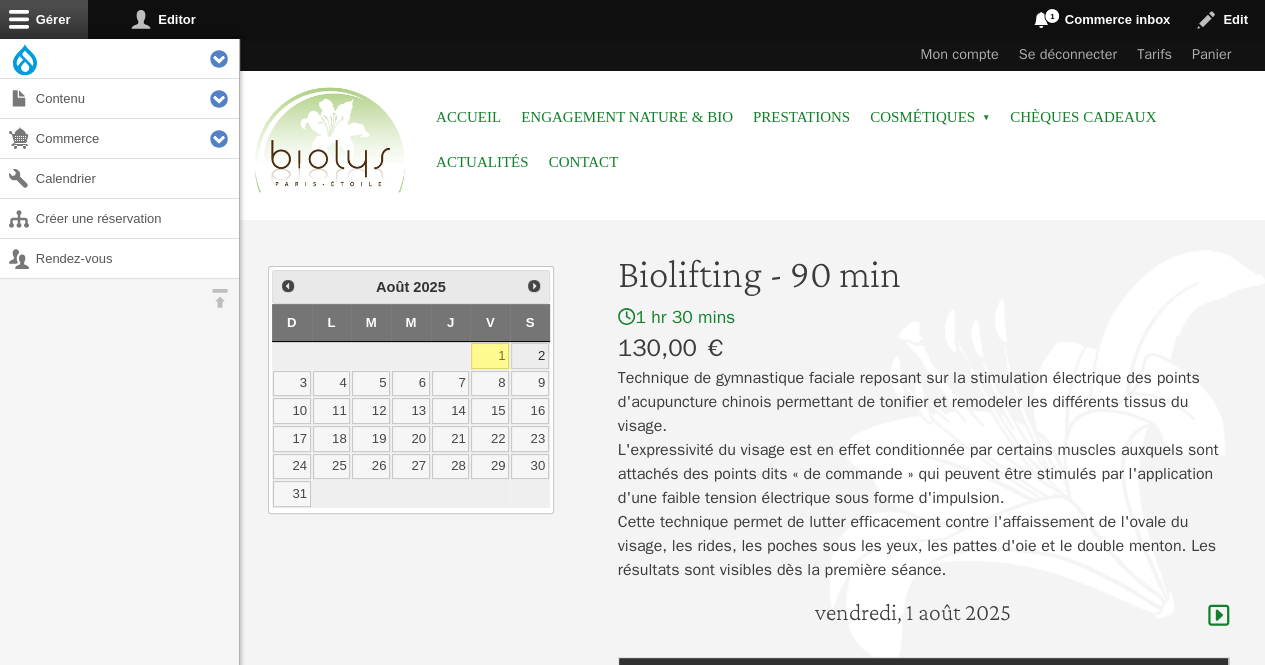 click on "2" at bounding box center (530, 356) 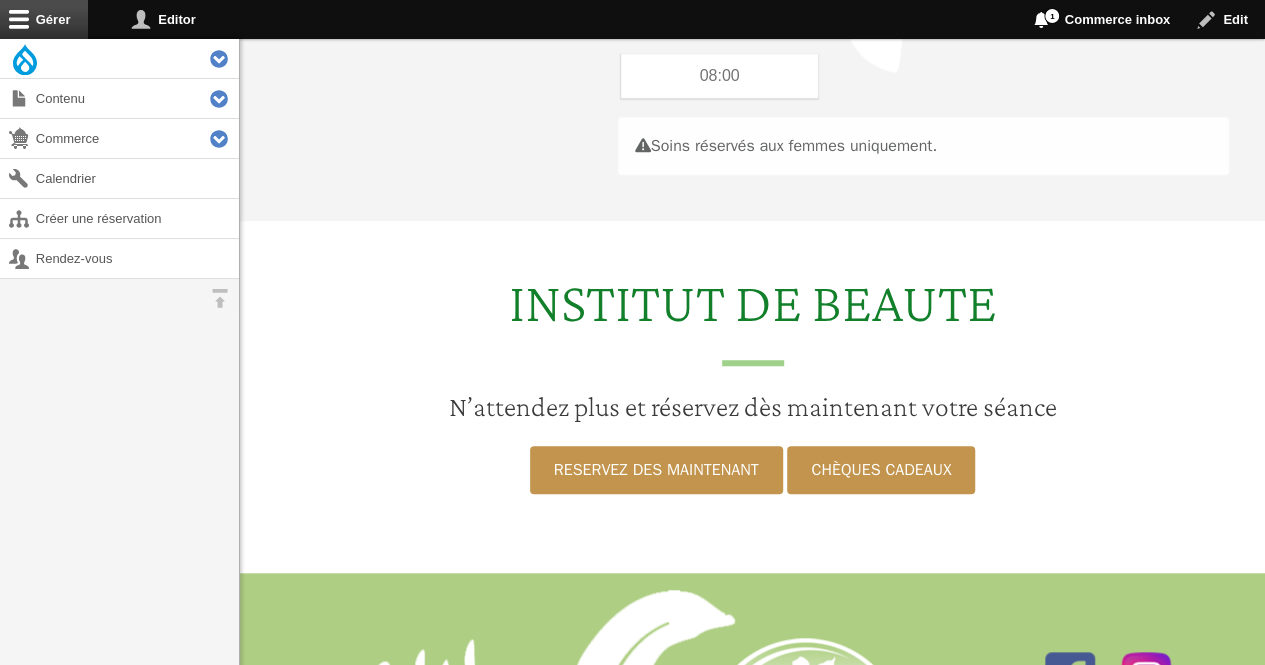 scroll, scrollTop: 597, scrollLeft: 0, axis: vertical 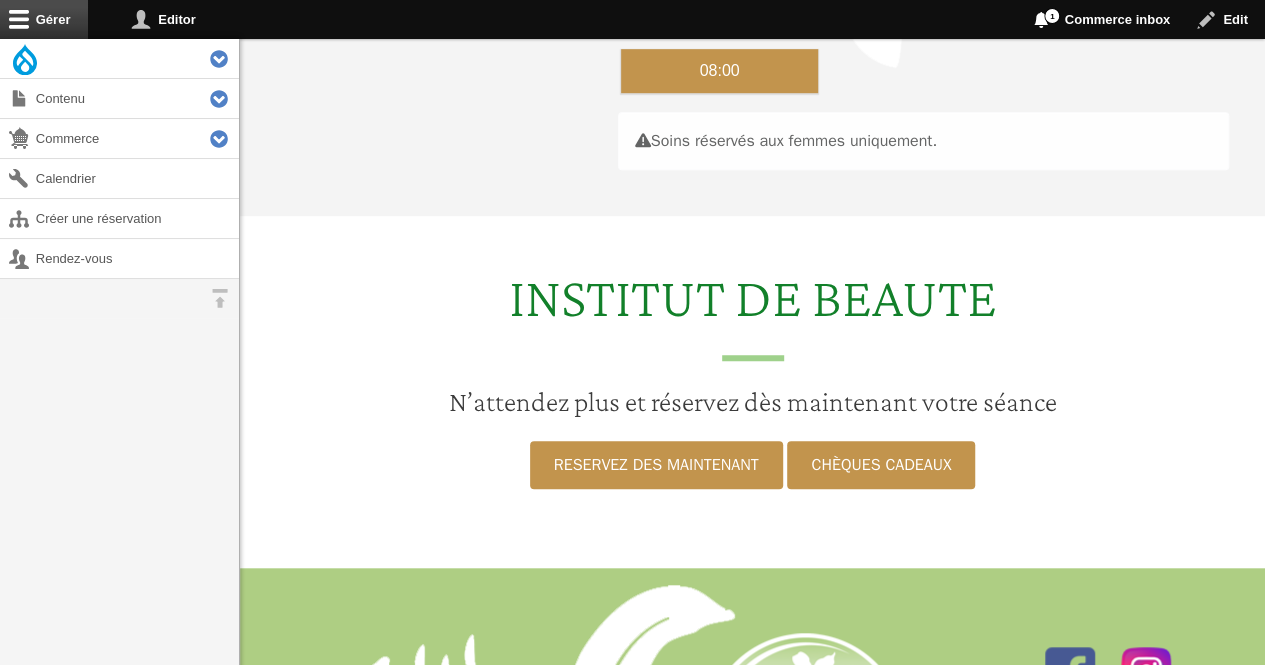 click on "08:00" at bounding box center (720, 71) 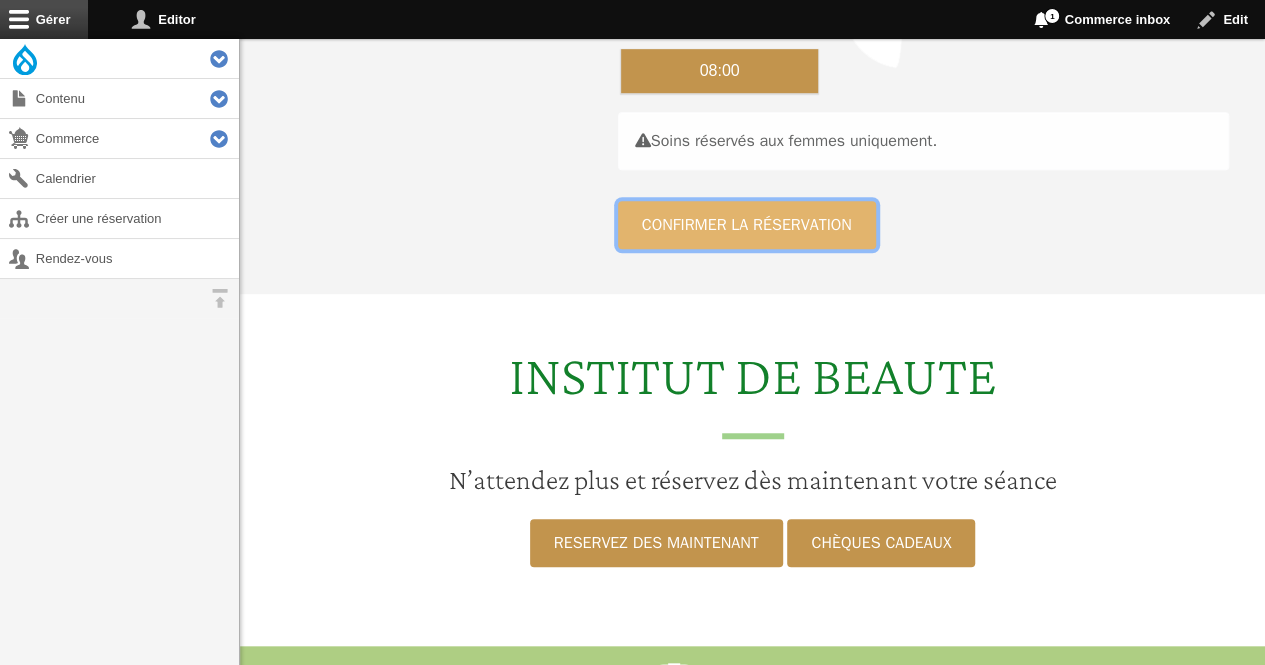 click on "Confirmer la réservation" at bounding box center (747, 225) 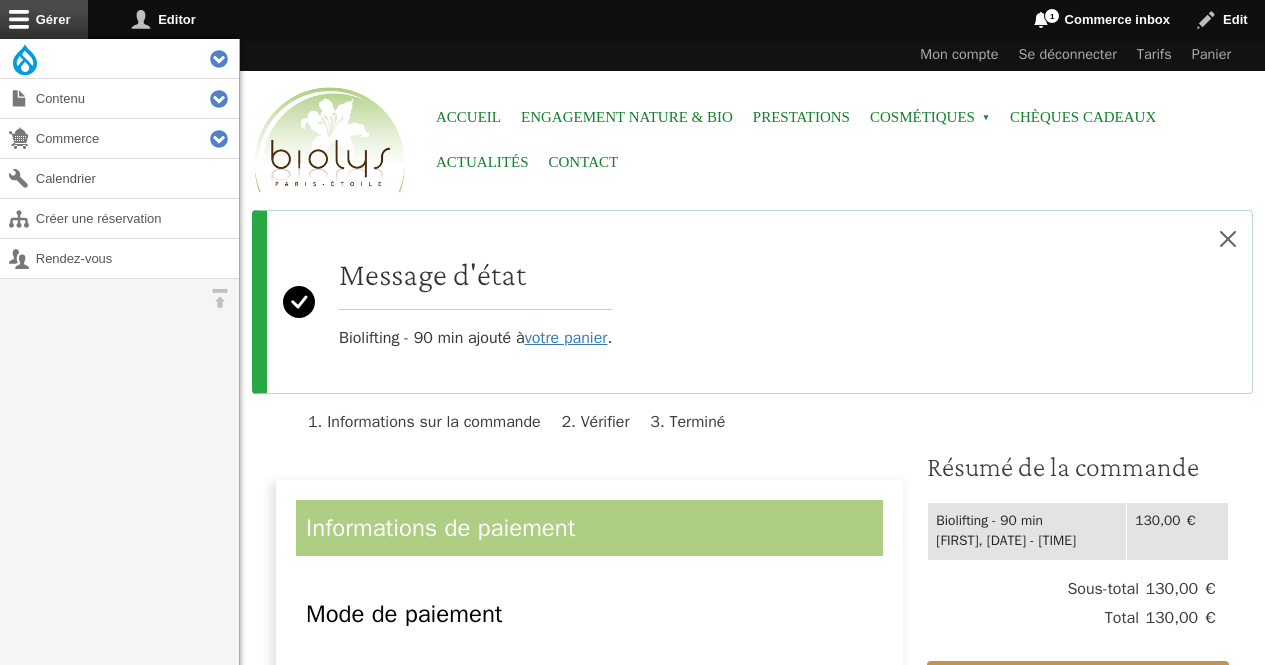 scroll, scrollTop: 0, scrollLeft: 0, axis: both 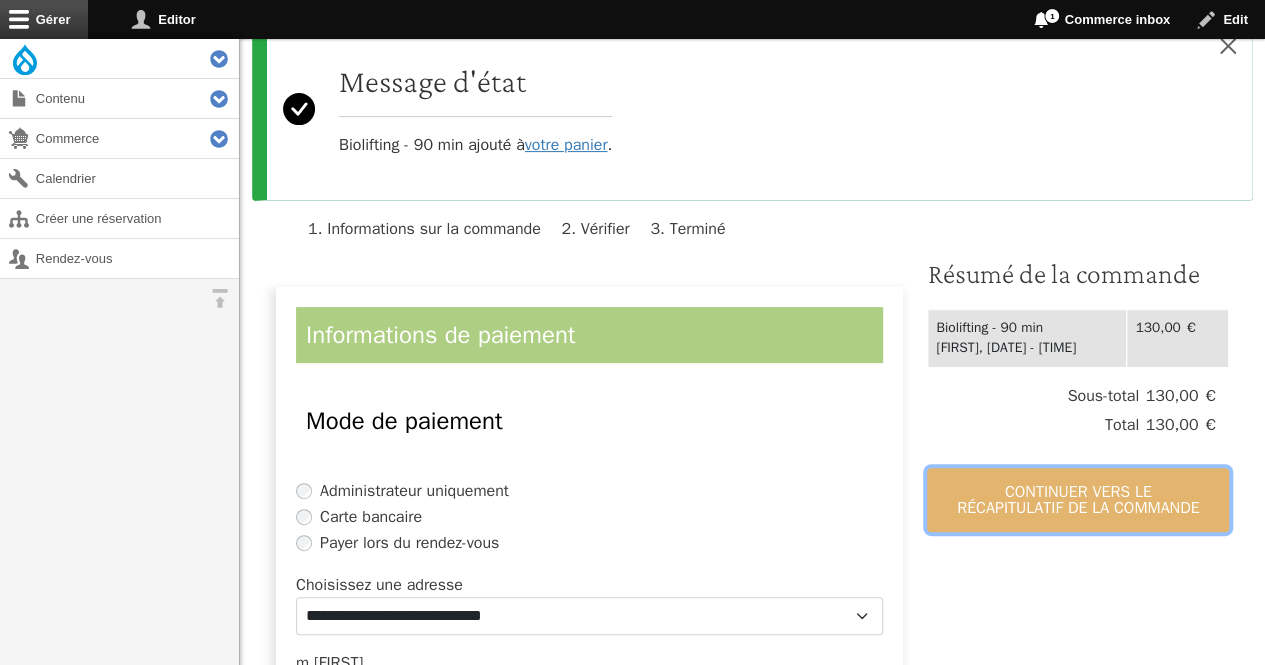 click on "Continuer vers le récapitulatif de la commande" at bounding box center (1078, 500) 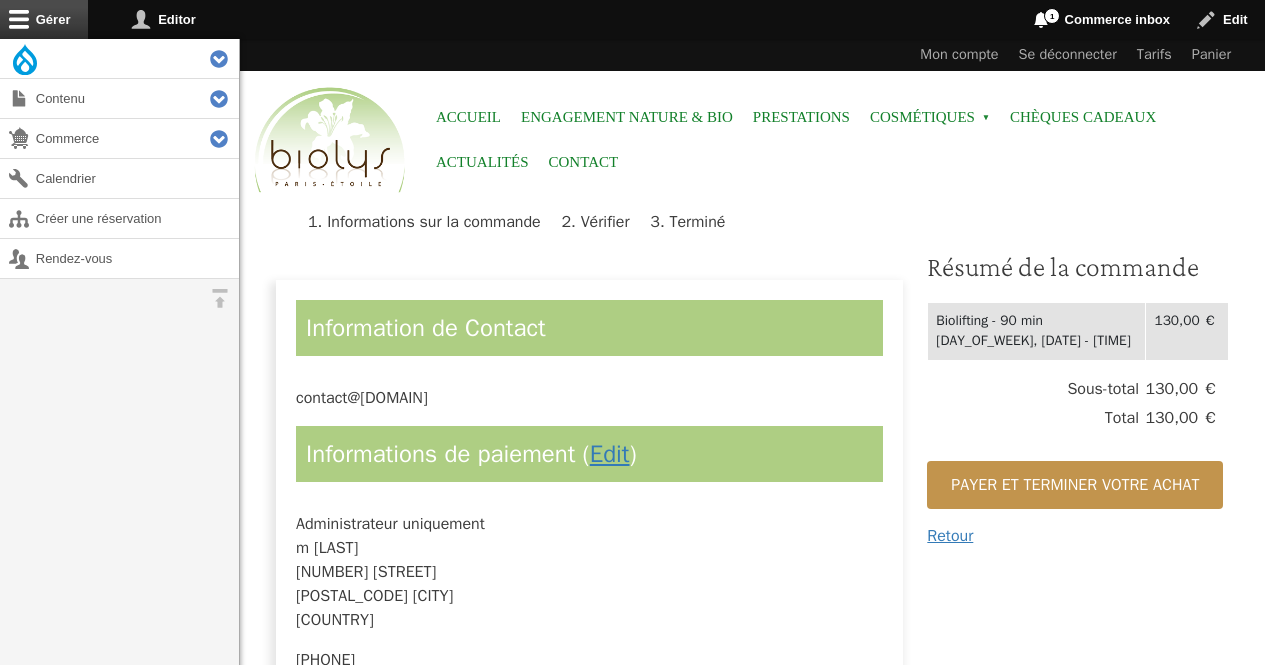 scroll, scrollTop: 0, scrollLeft: 0, axis: both 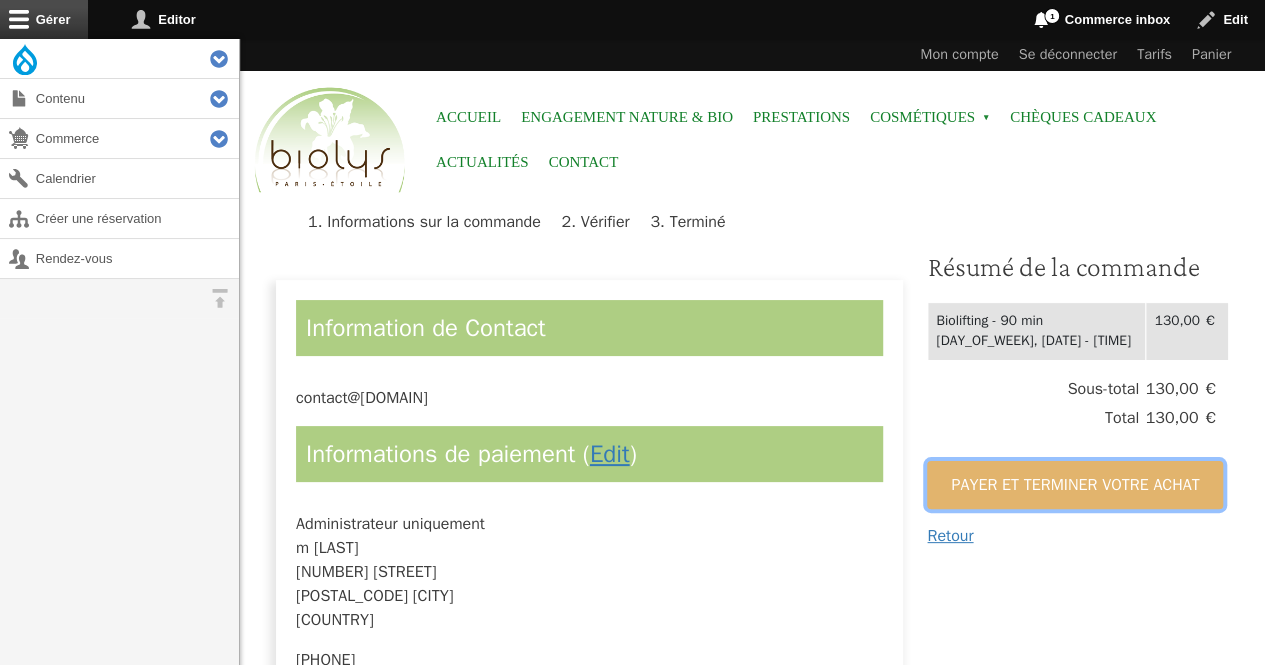 click on "Payer et terminer votre achat" at bounding box center (1075, 485) 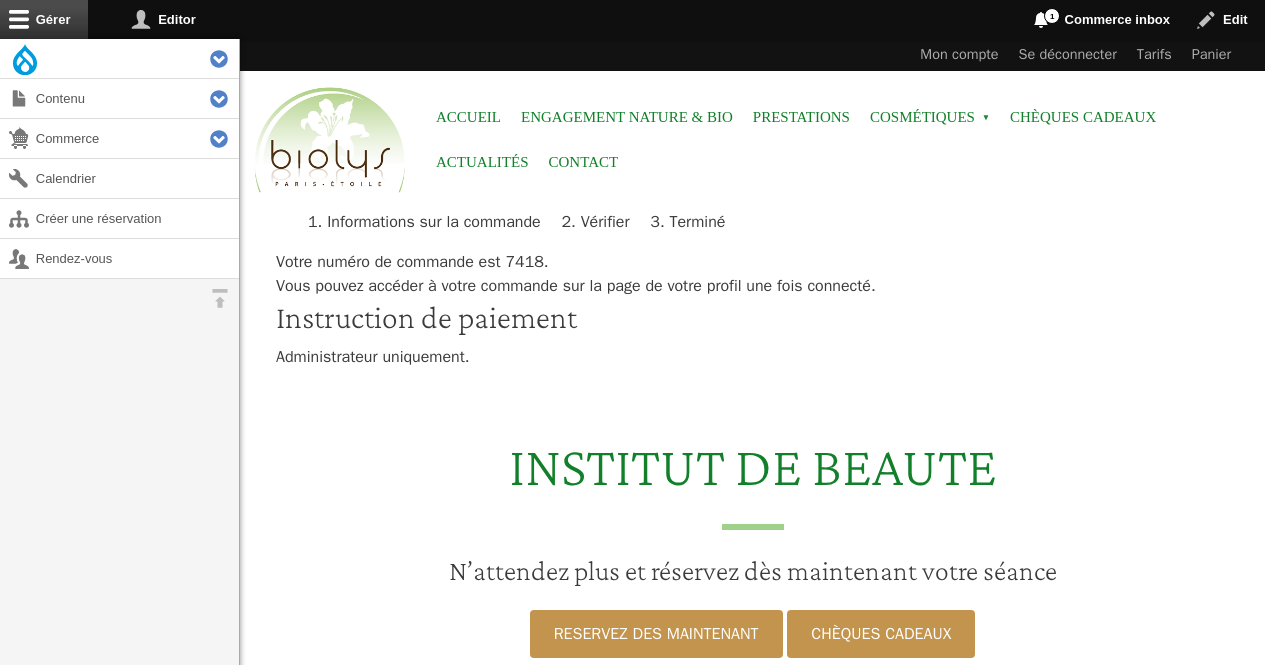 scroll, scrollTop: 0, scrollLeft: 0, axis: both 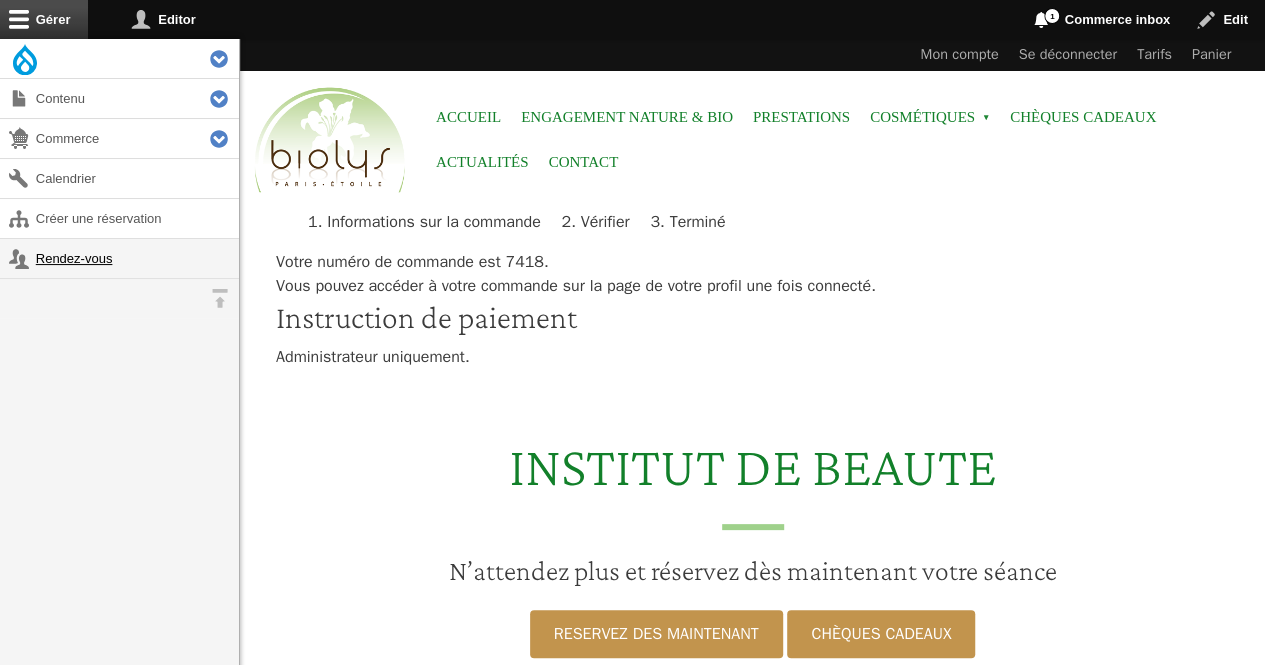 click on "Rendez-vous" at bounding box center (119, 258) 